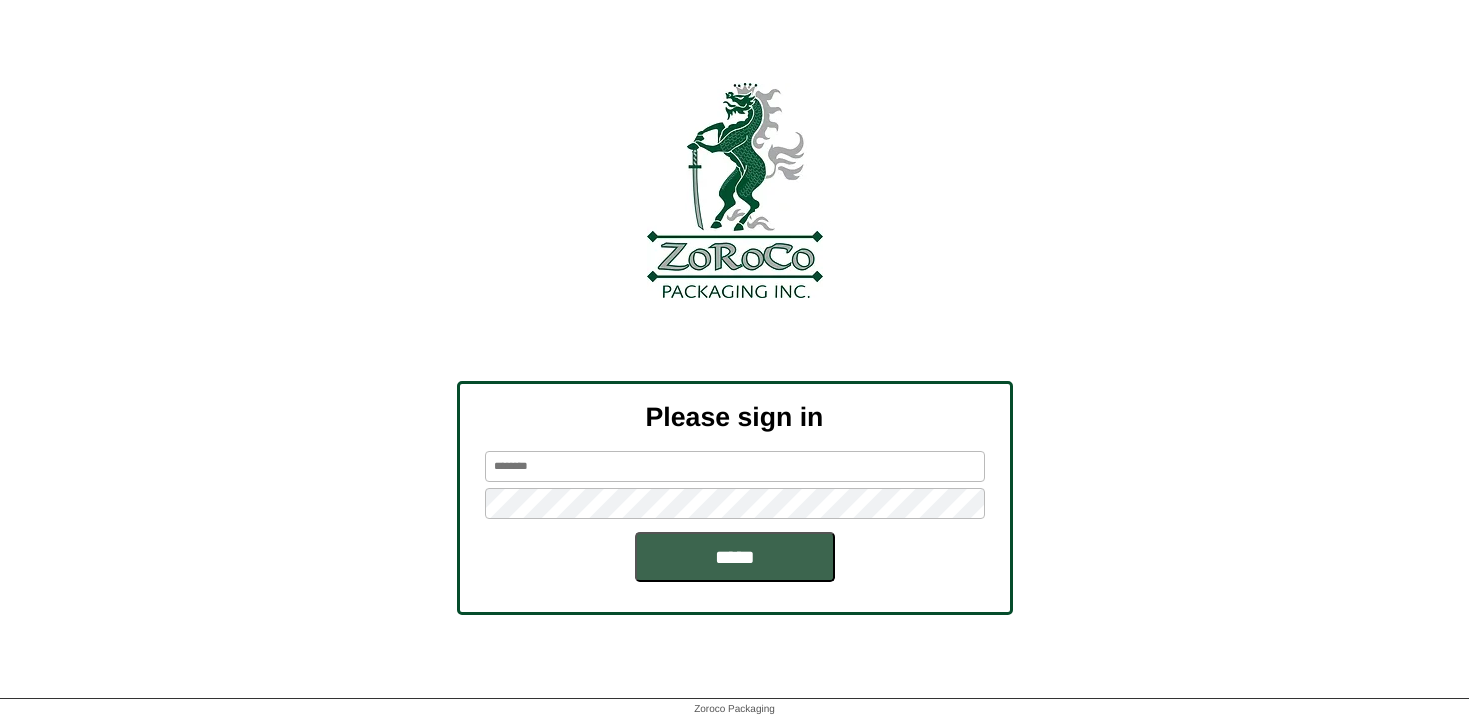scroll, scrollTop: 0, scrollLeft: 0, axis: both 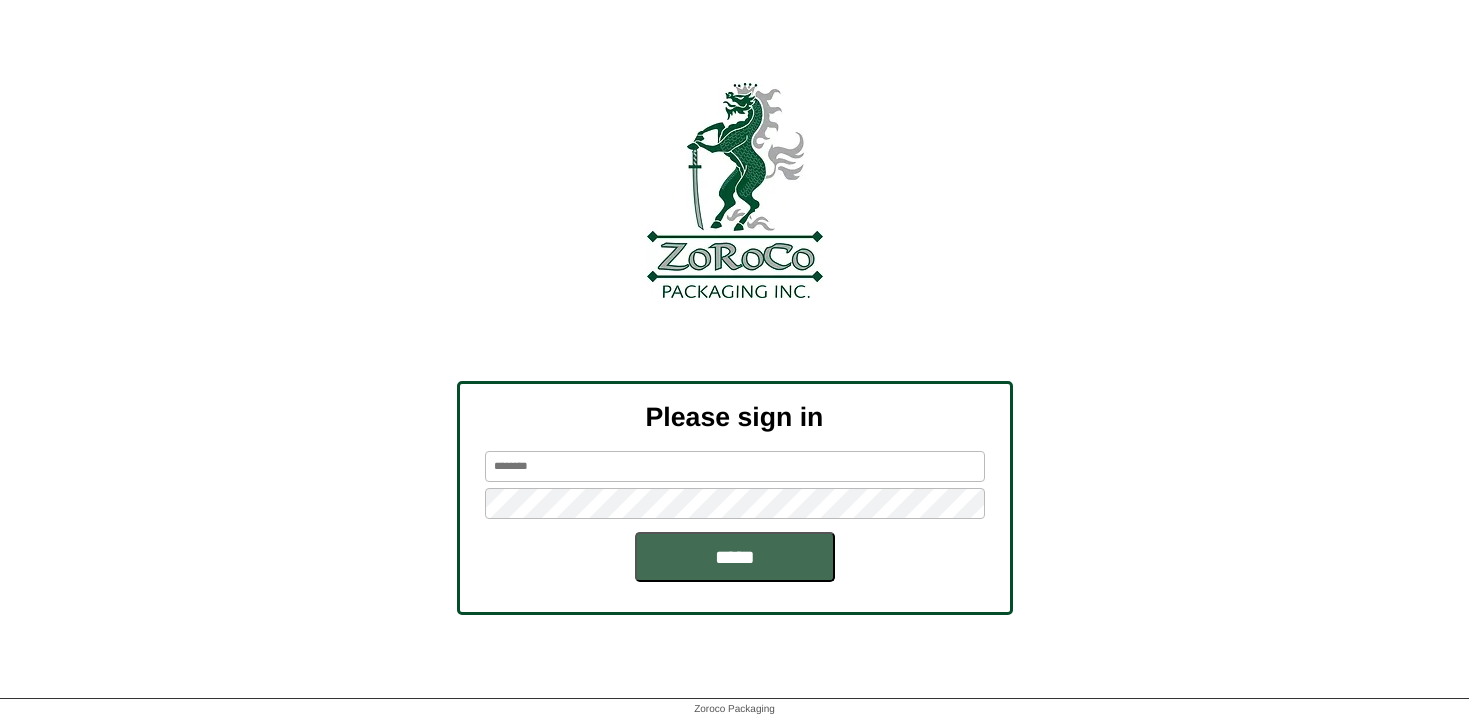 type on "********" 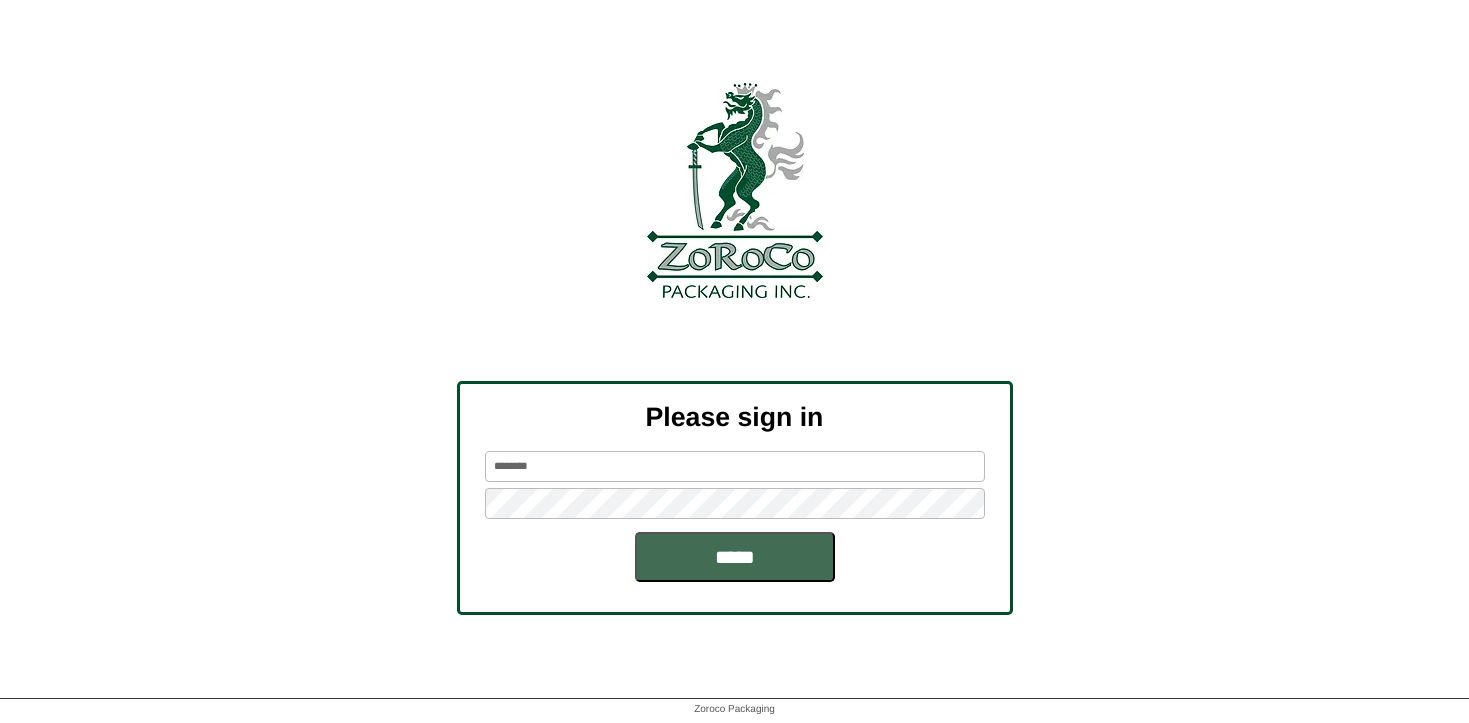 click on "*****" at bounding box center [735, 557] 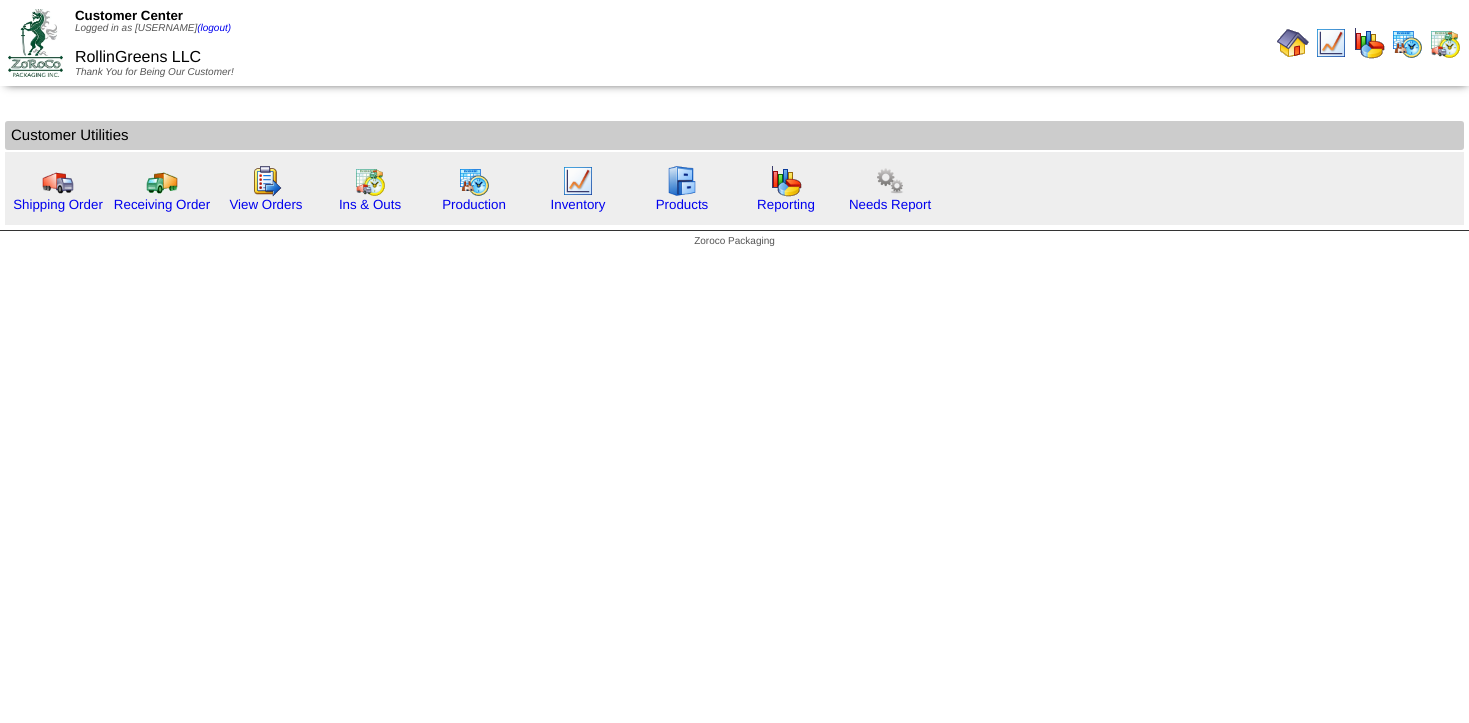 scroll, scrollTop: 0, scrollLeft: 0, axis: both 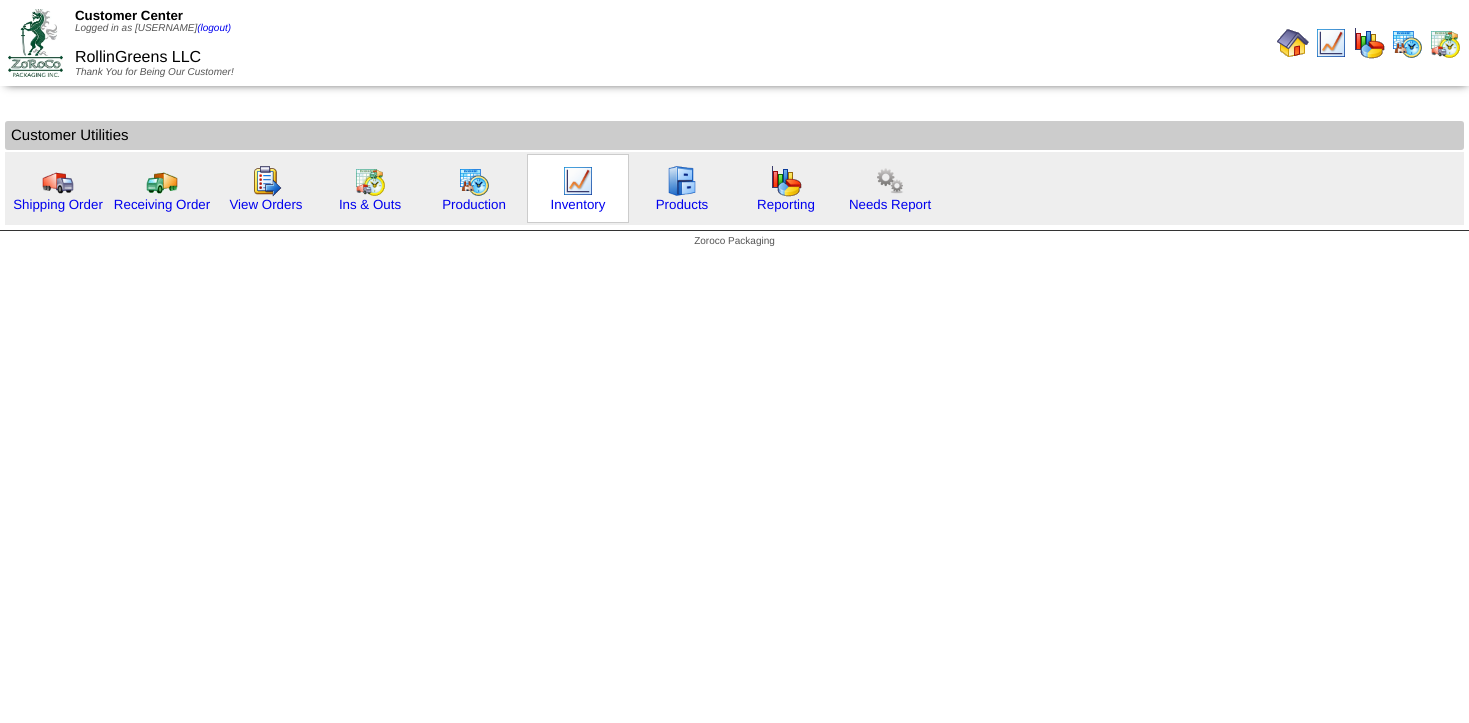 click at bounding box center (578, 181) 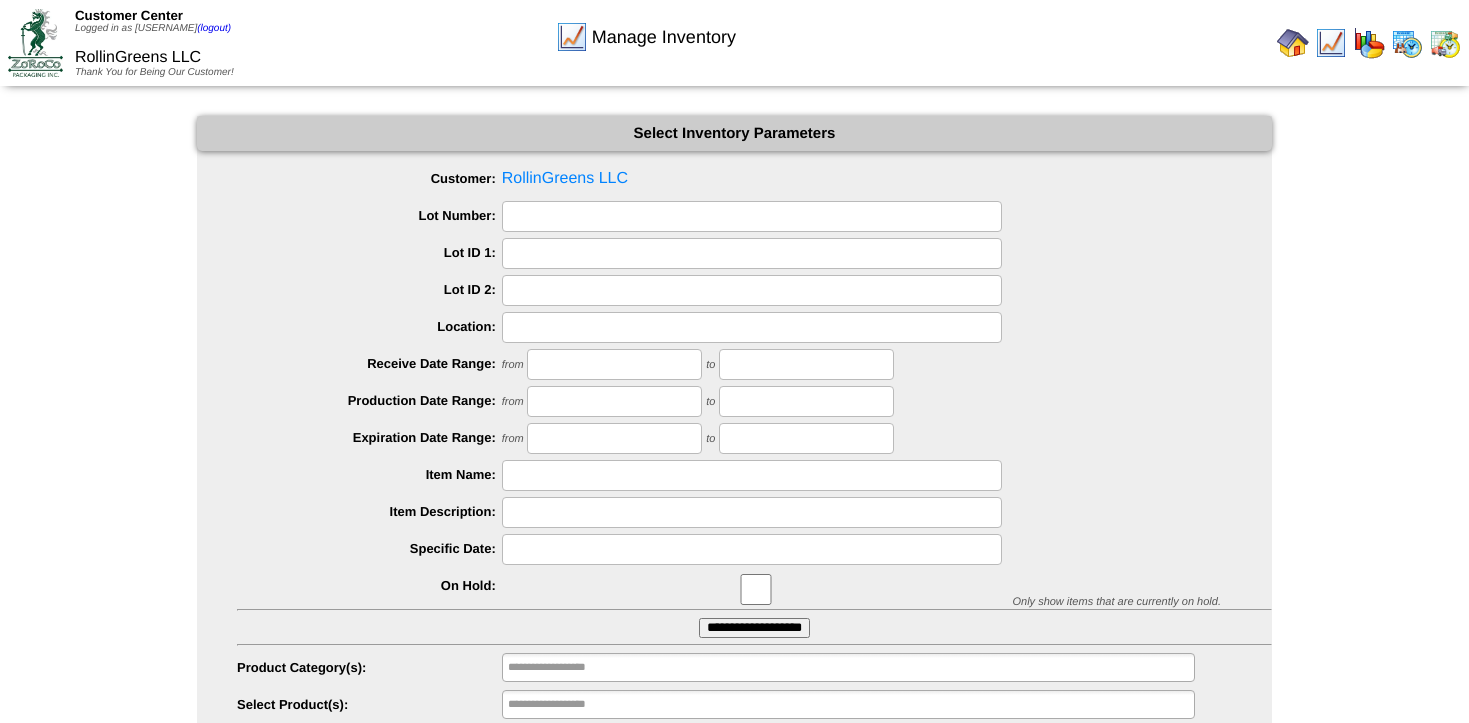 scroll, scrollTop: 0, scrollLeft: 0, axis: both 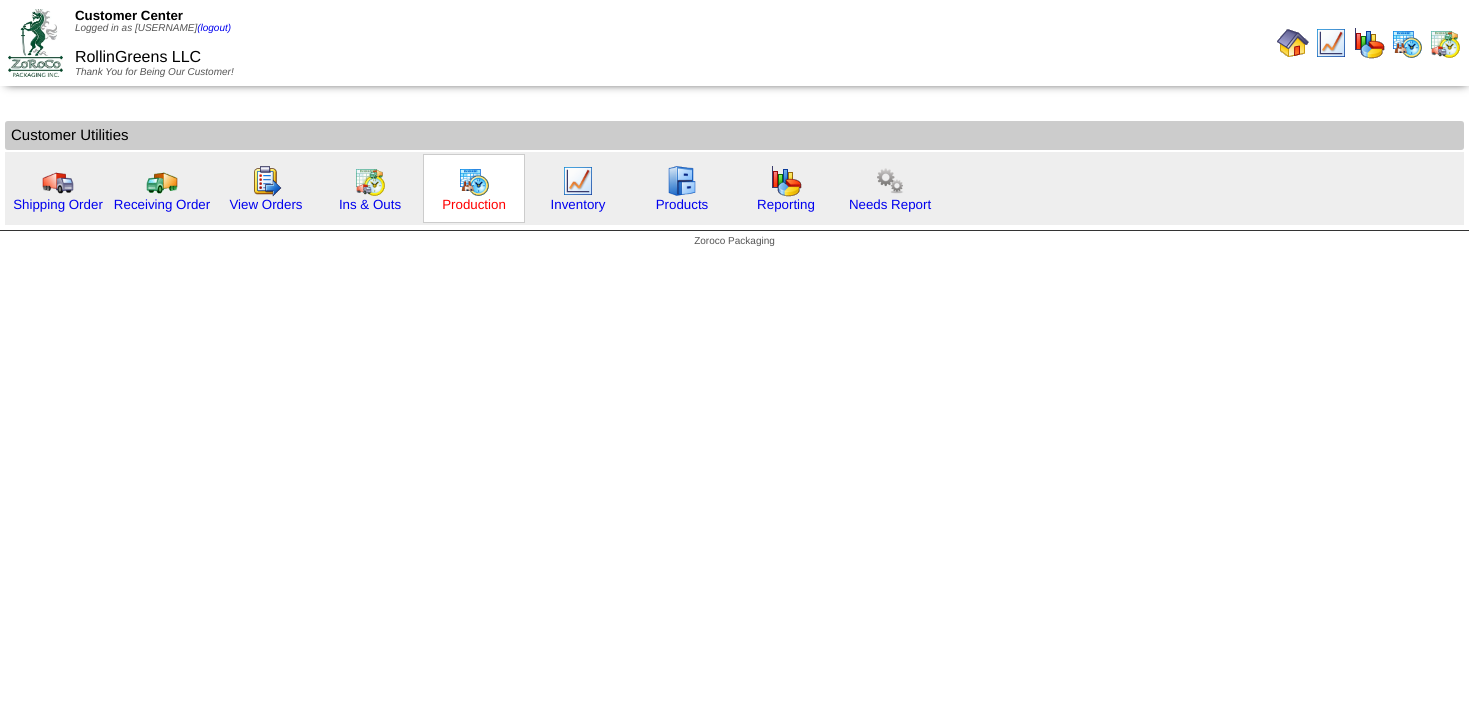 click on "Production" at bounding box center [474, 204] 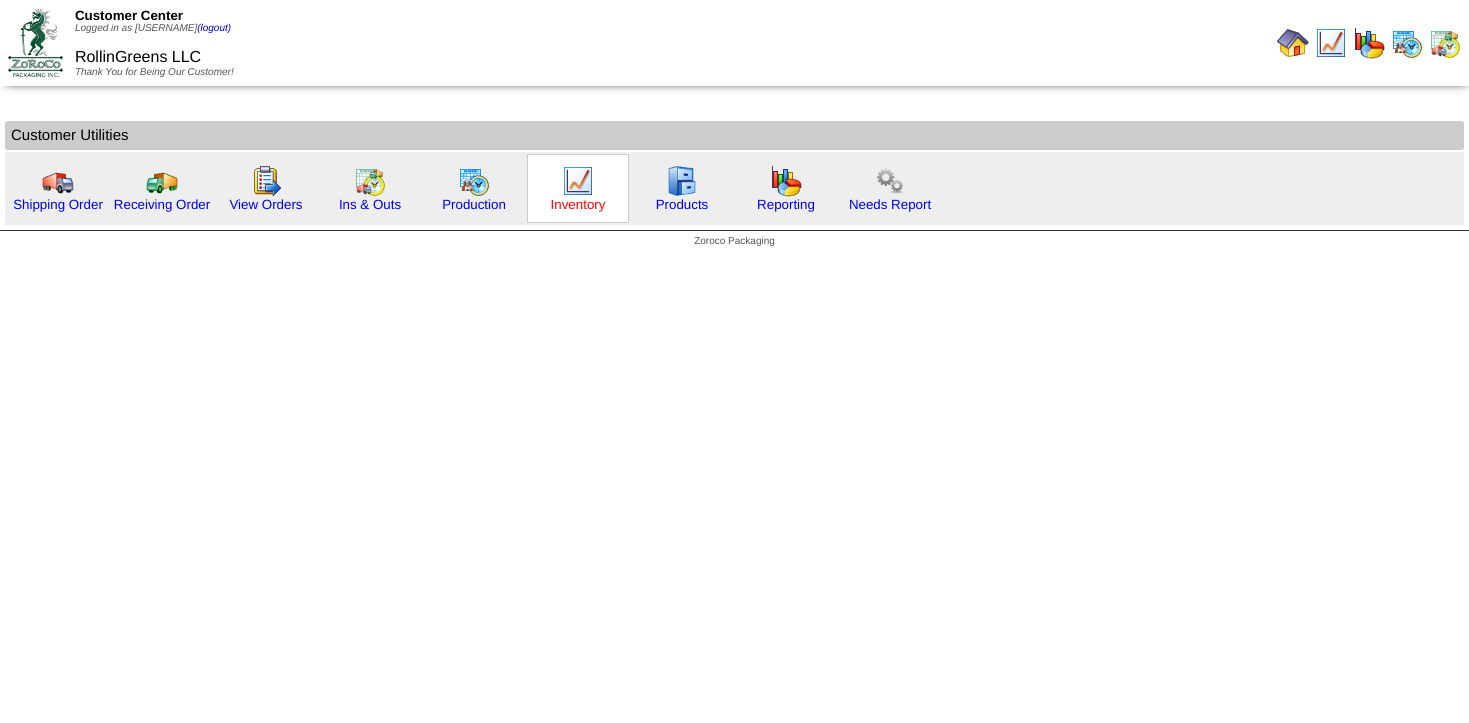 click on "Inventory" at bounding box center [578, 204] 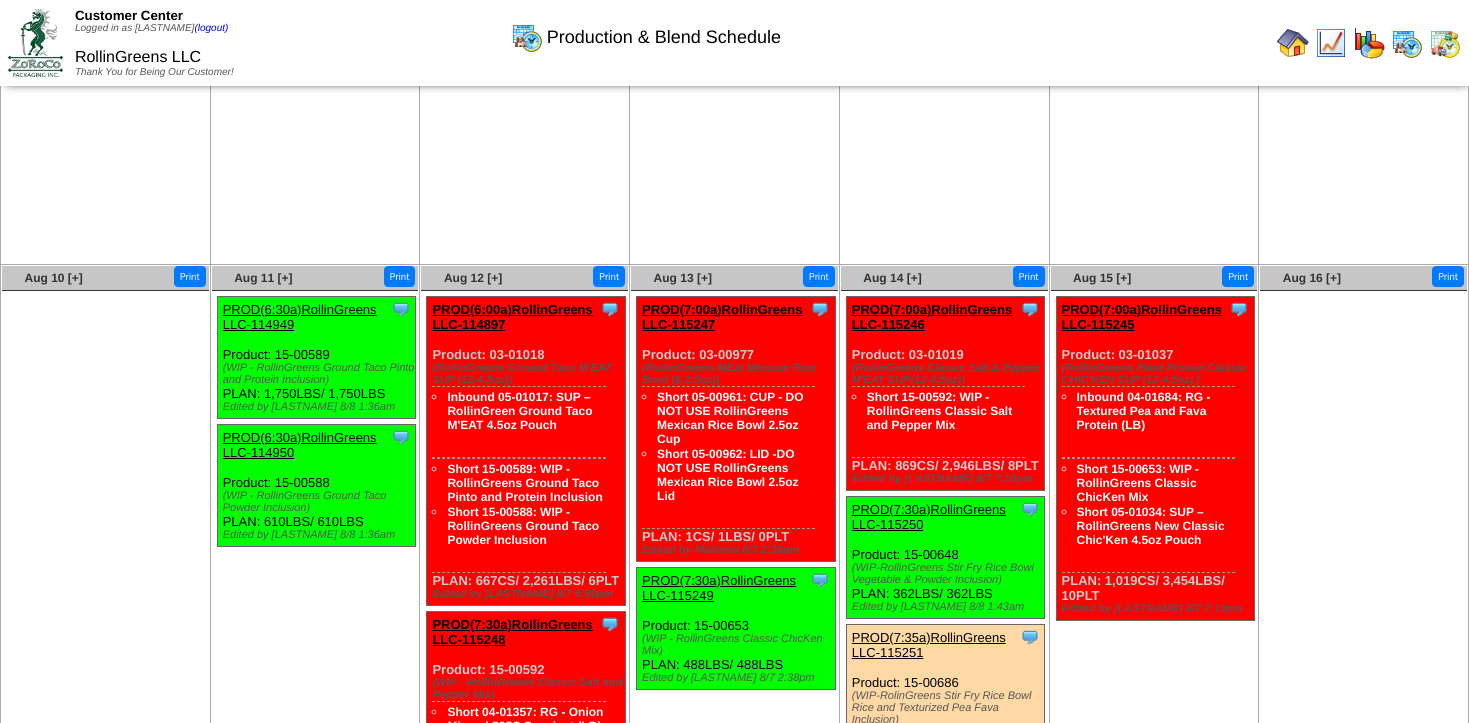 scroll, scrollTop: 0, scrollLeft: 0, axis: both 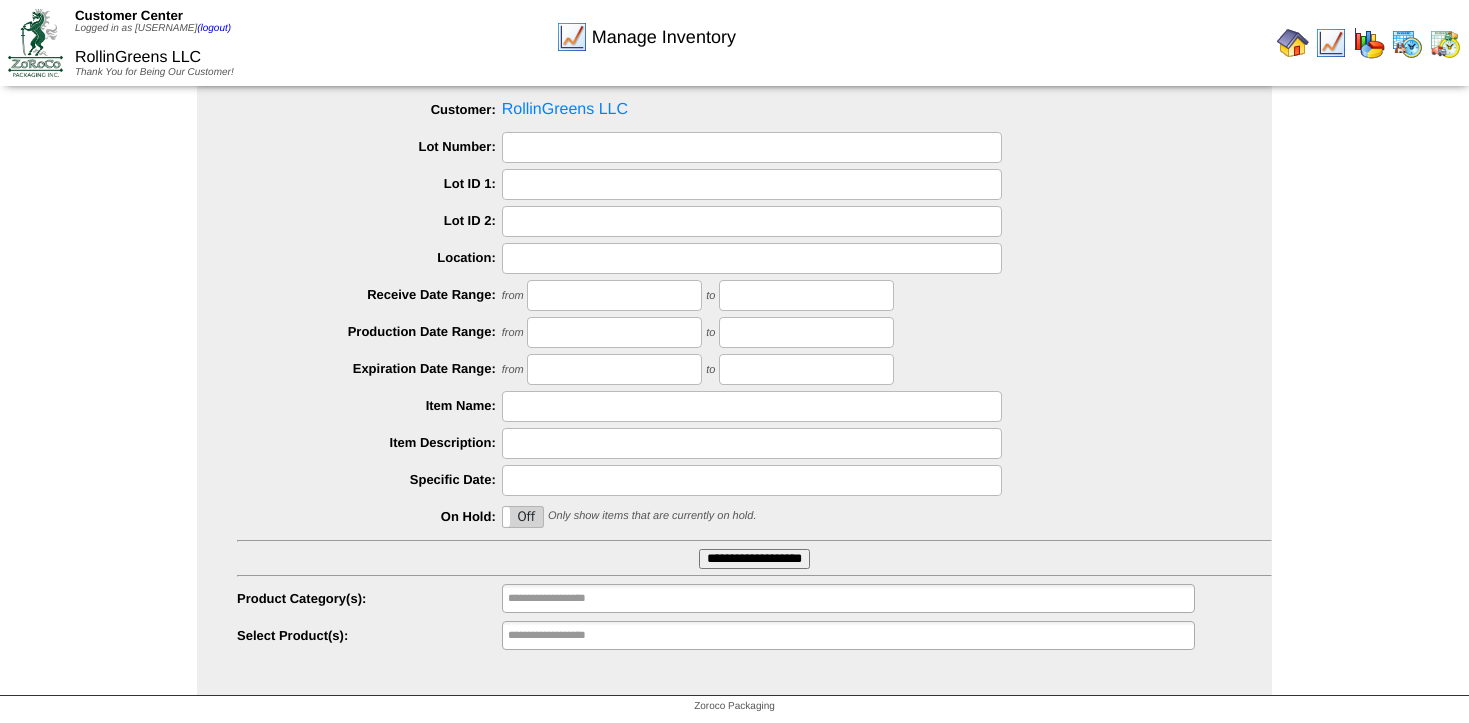 type 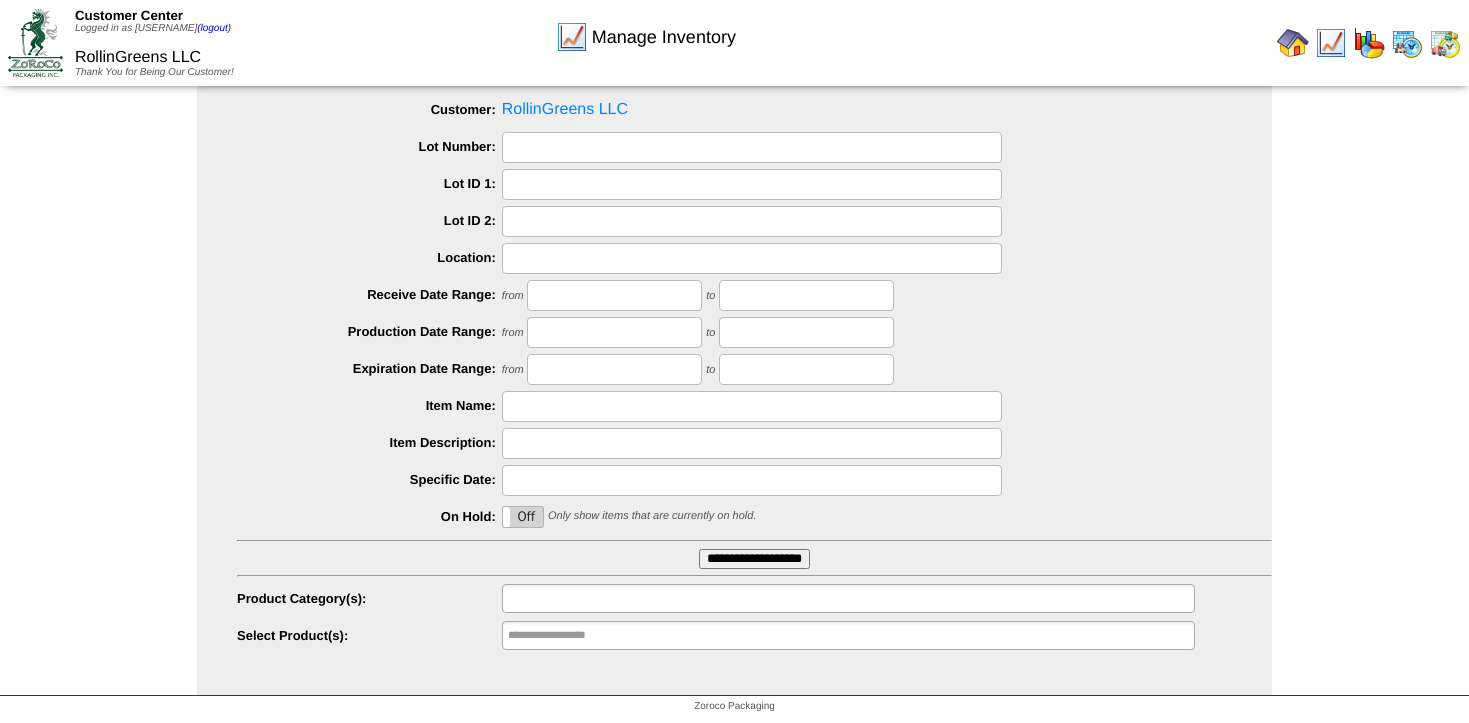 click at bounding box center [848, 598] 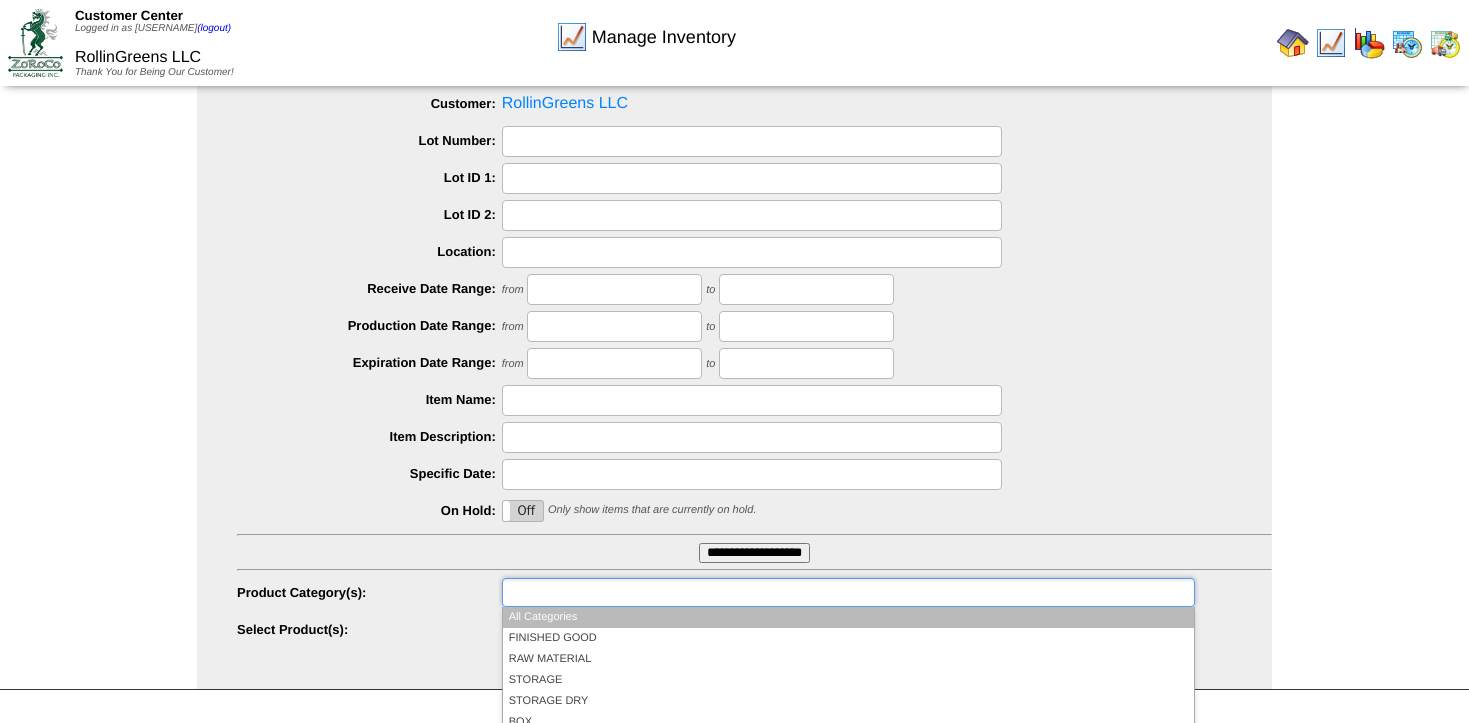 scroll, scrollTop: 76, scrollLeft: 0, axis: vertical 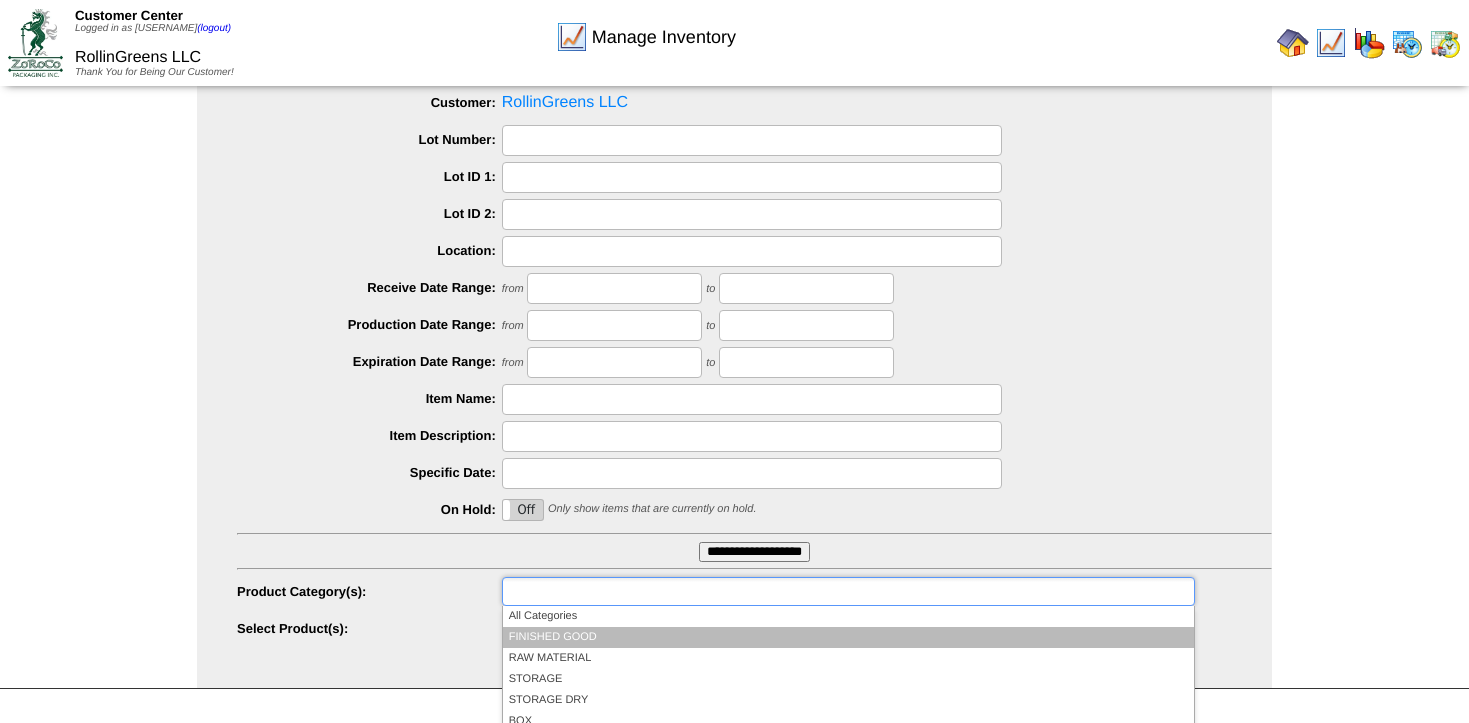 click on "FINISHED GOOD" at bounding box center (848, 637) 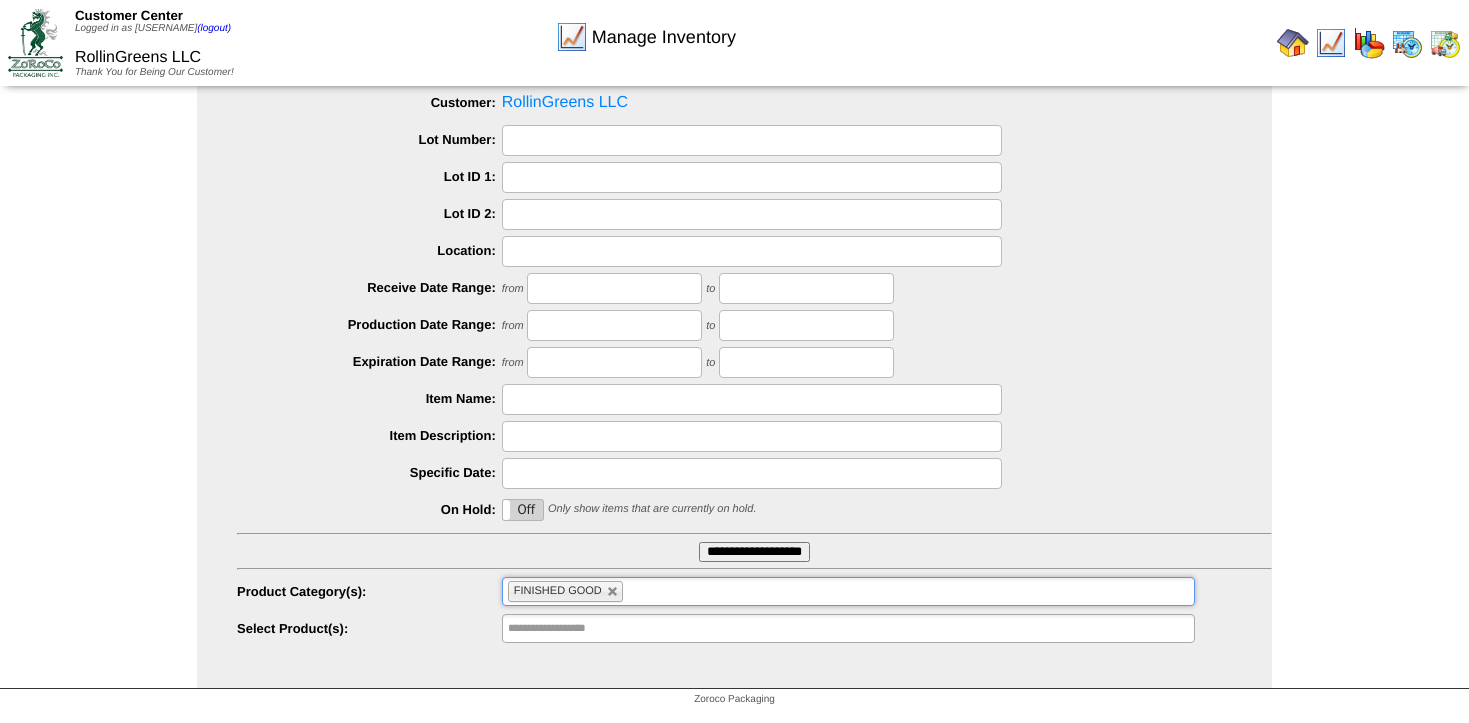 click on "**********" at bounding box center (754, 552) 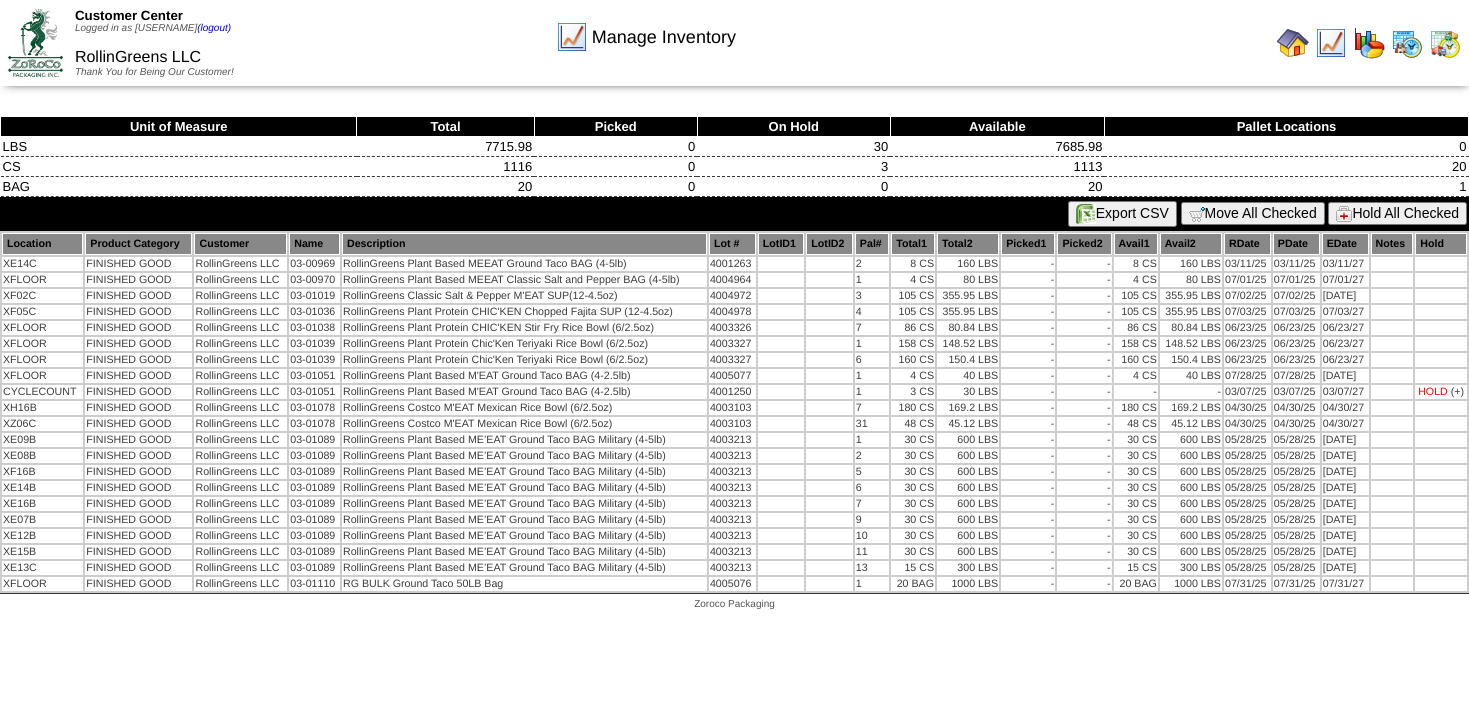 scroll, scrollTop: 0, scrollLeft: 0, axis: both 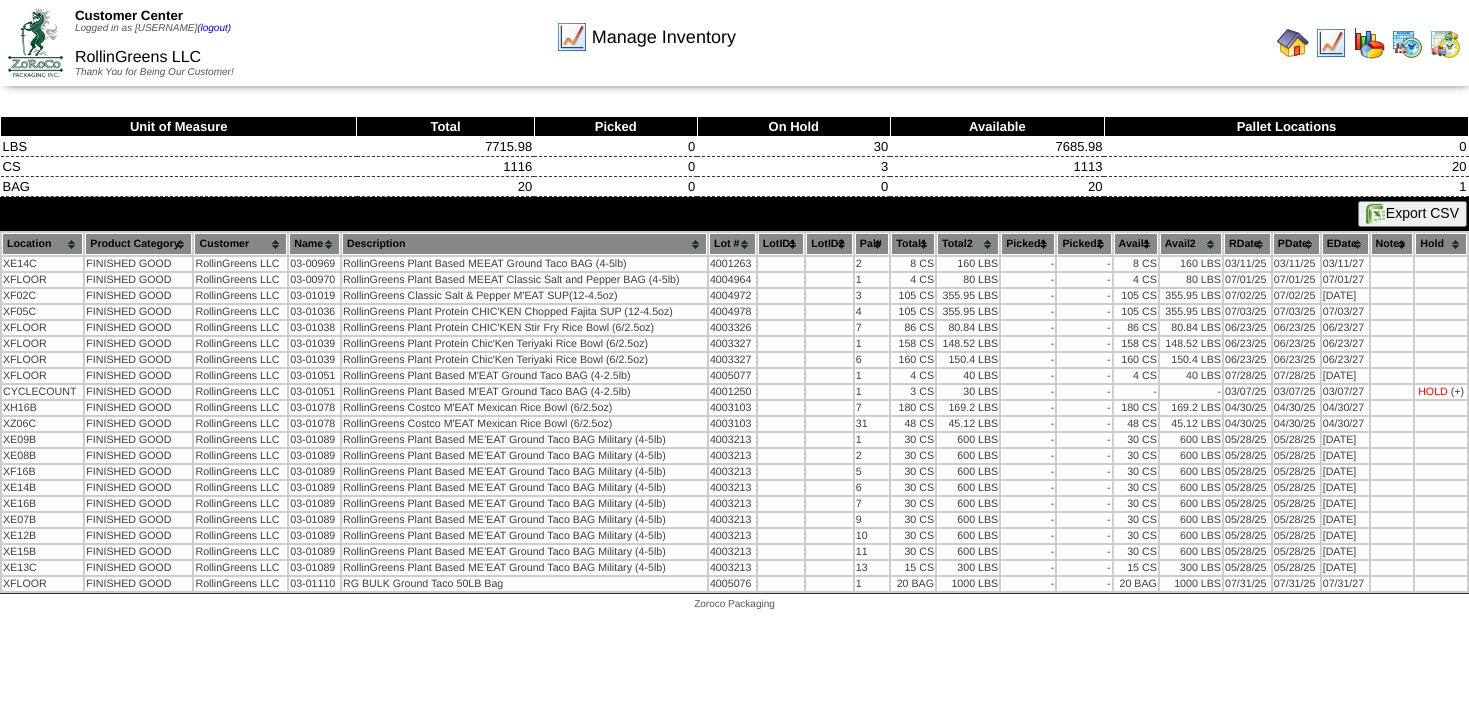 click on "Export CSV" at bounding box center (1412, 214) 